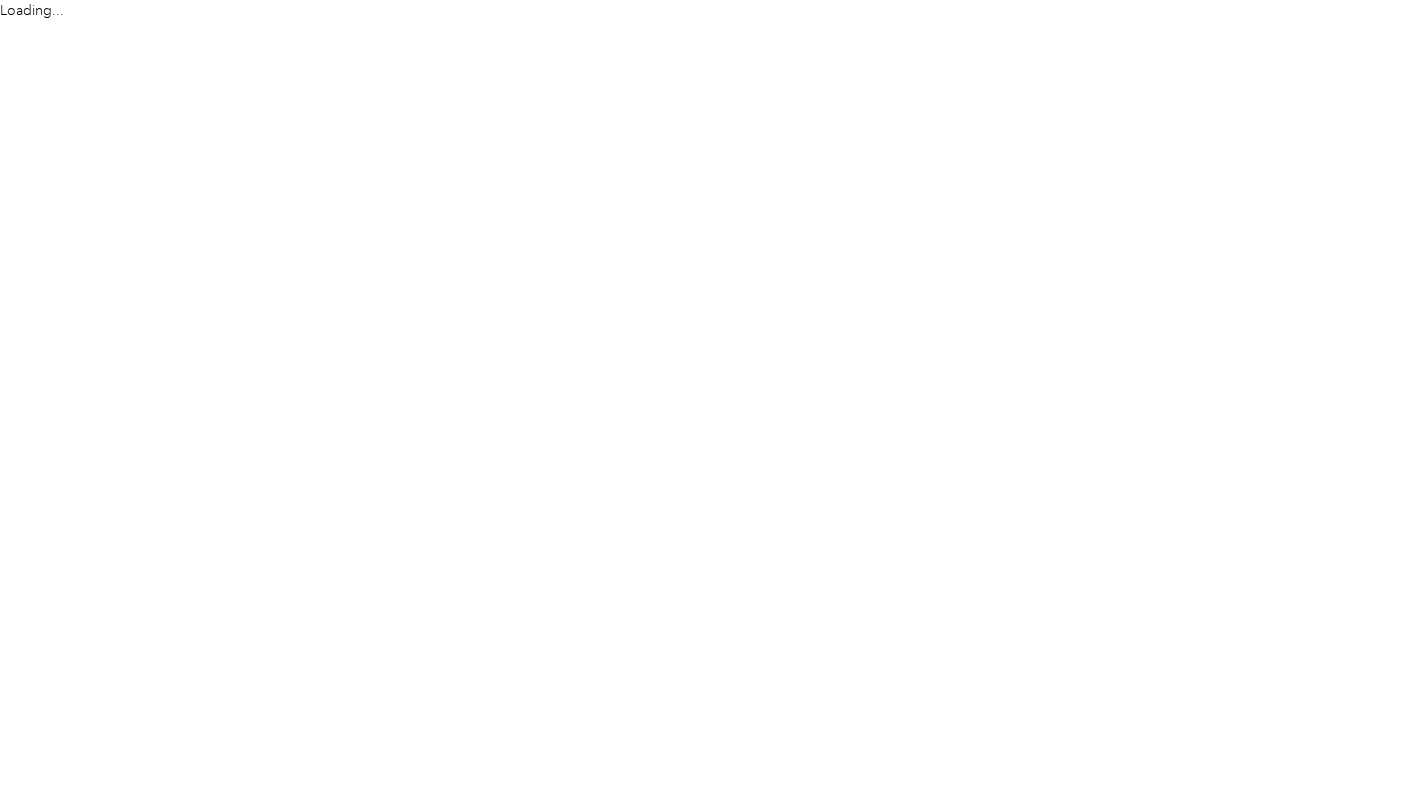 scroll, scrollTop: 0, scrollLeft: 0, axis: both 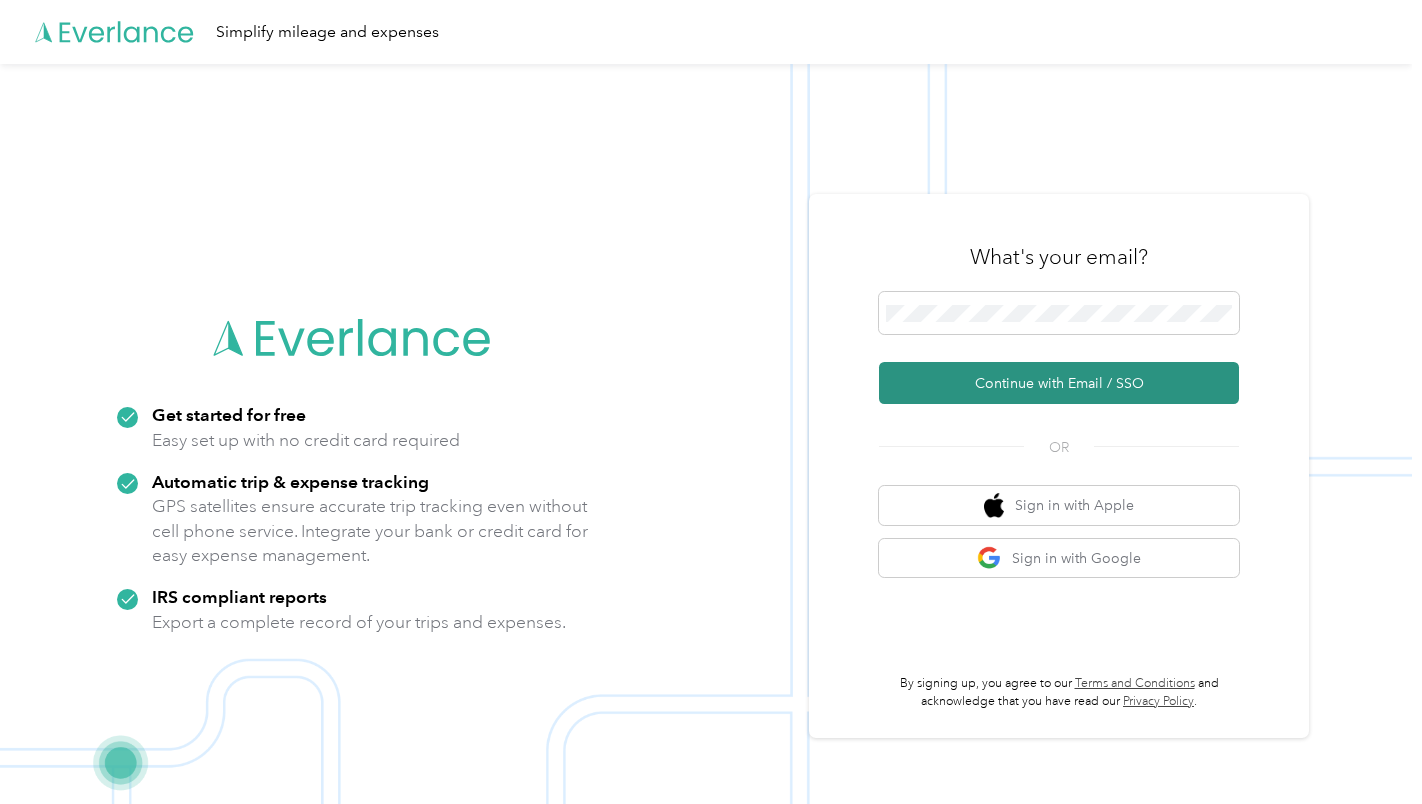 click on "Continue with Email / SSO" at bounding box center [1059, 383] 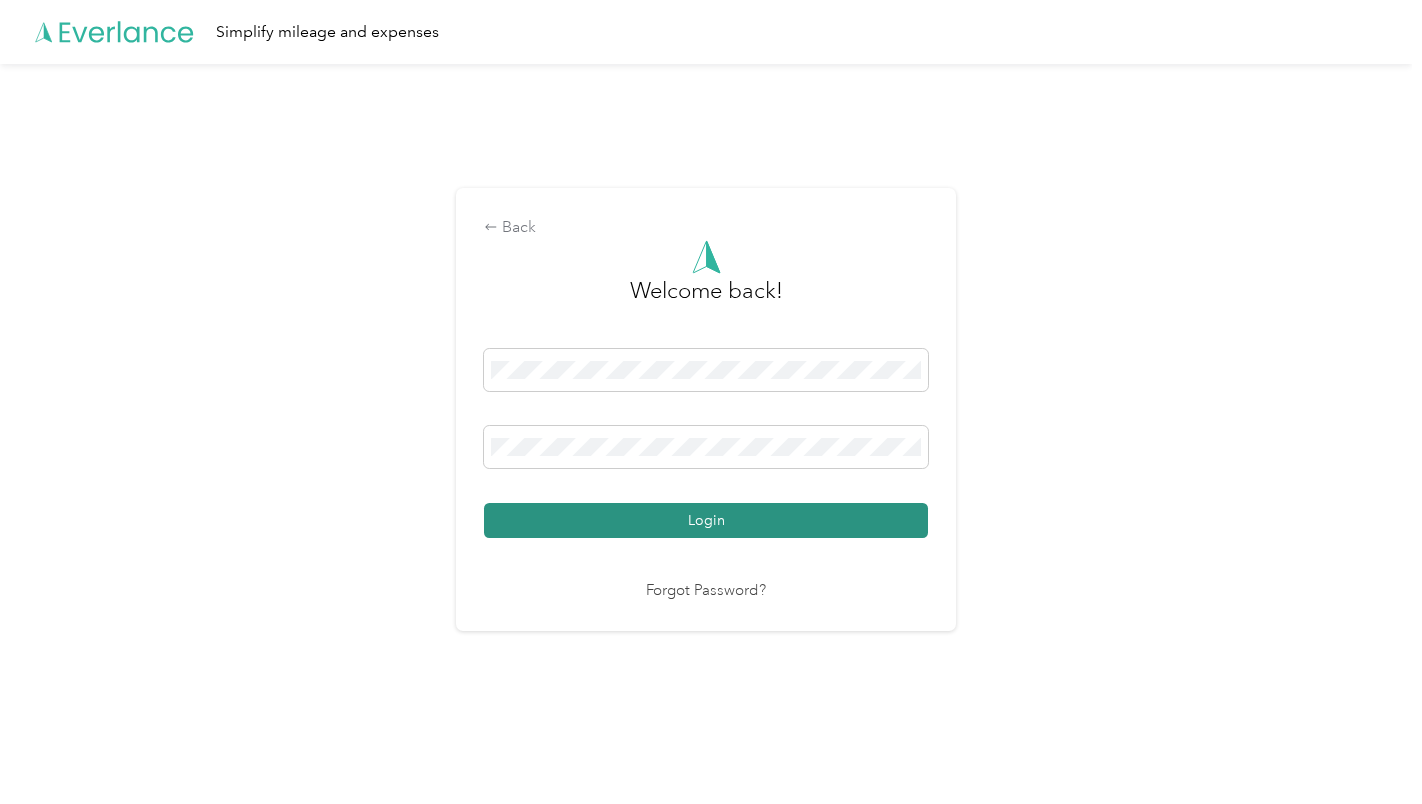 click on "Login" at bounding box center (706, 520) 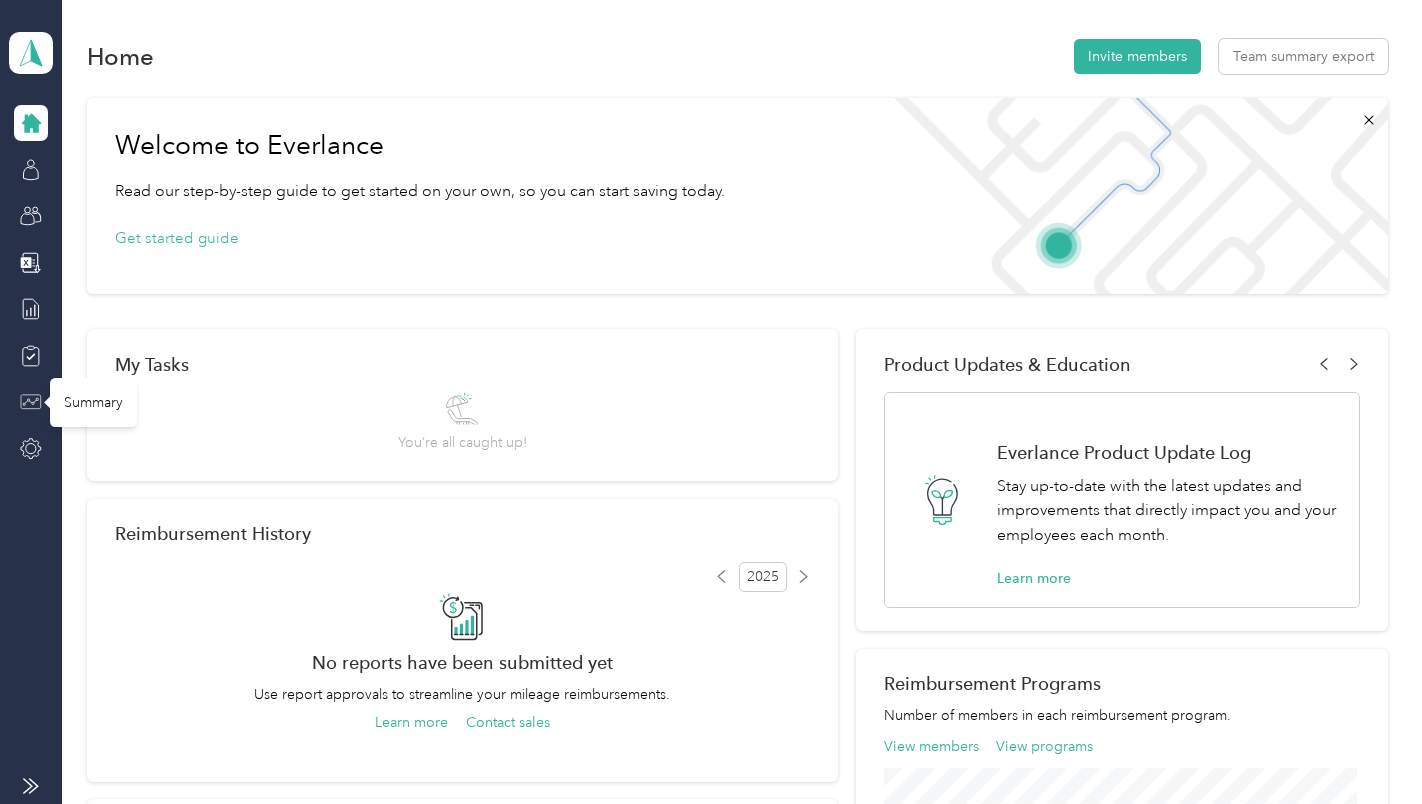 click 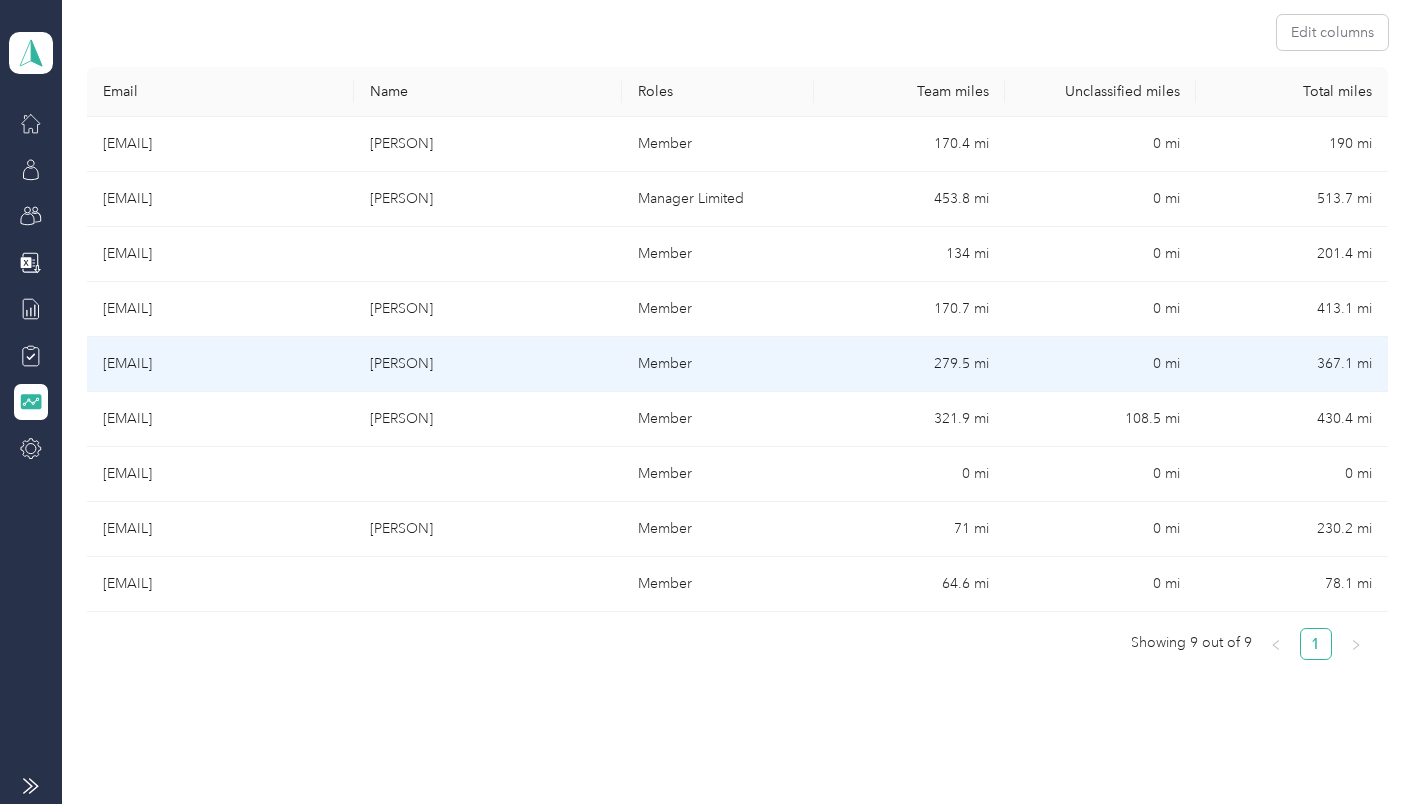 scroll, scrollTop: 299, scrollLeft: 0, axis: vertical 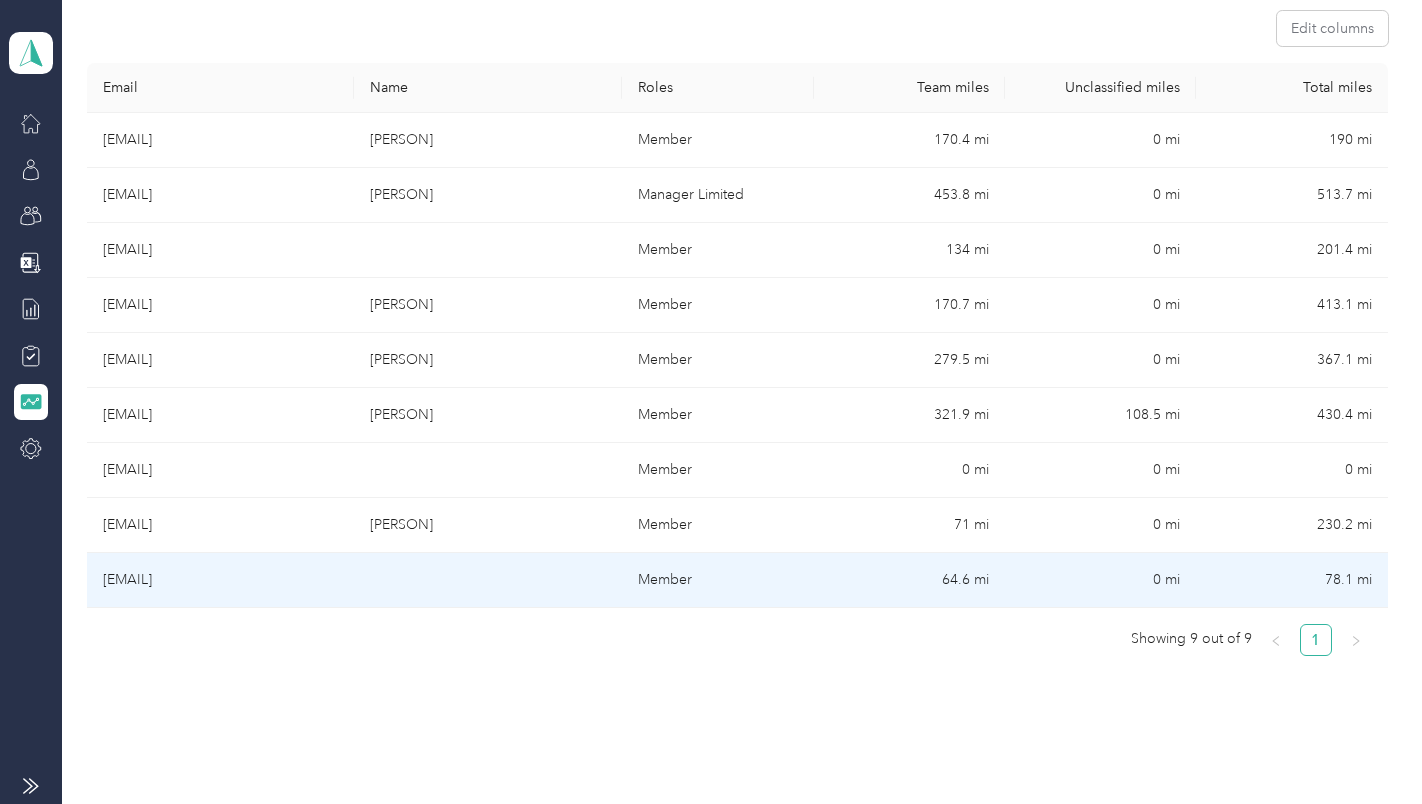 click on "64.6 mi" at bounding box center (909, 580) 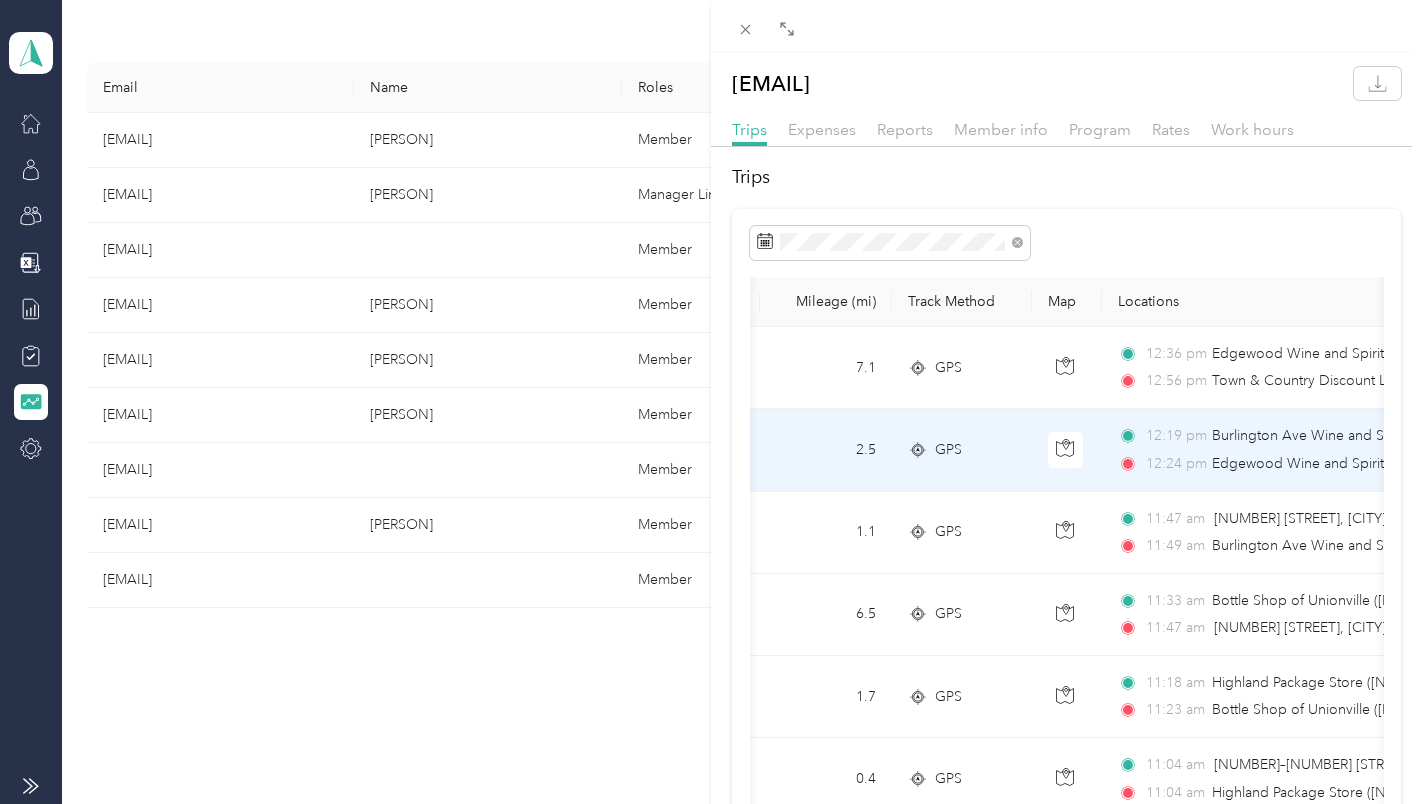 scroll, scrollTop: 0, scrollLeft: 139, axis: horizontal 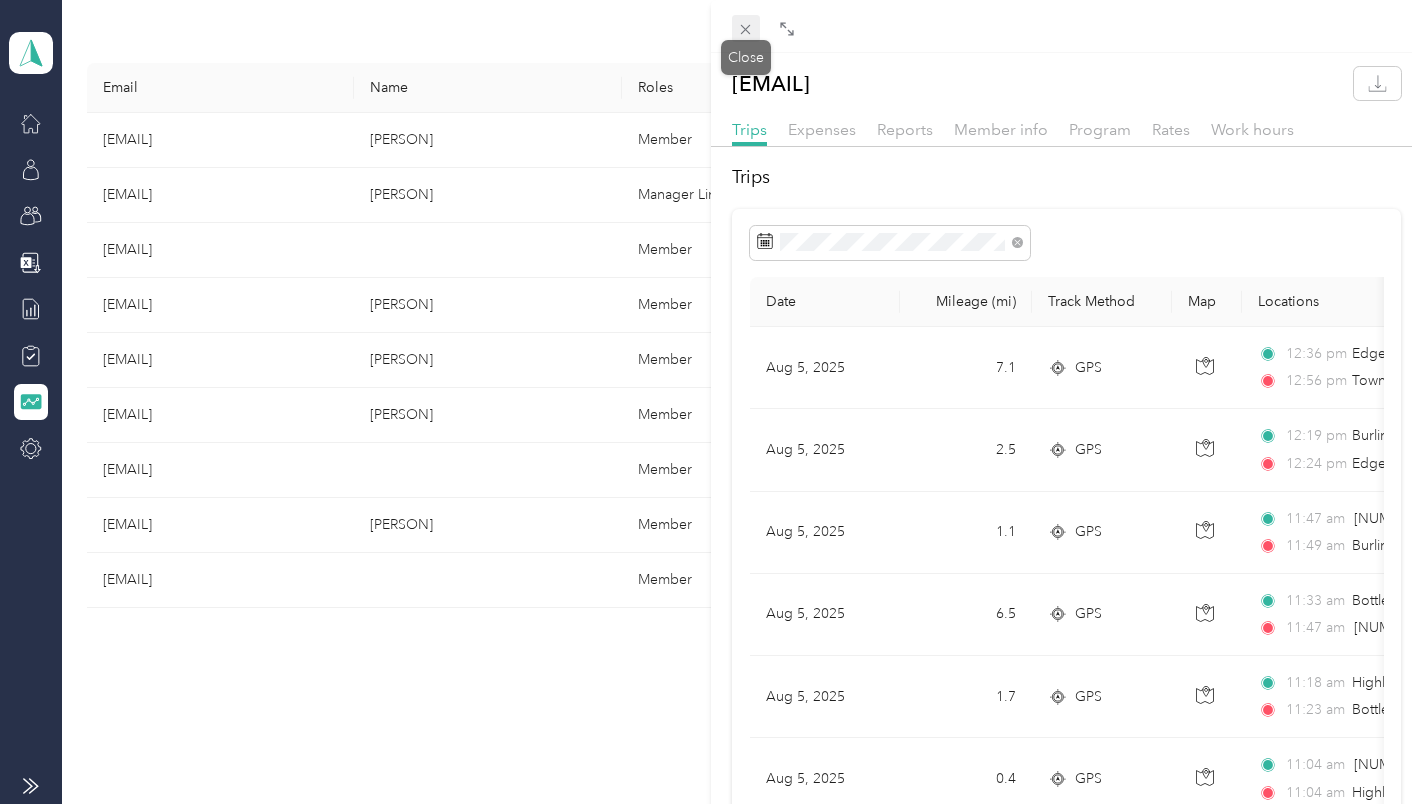 click 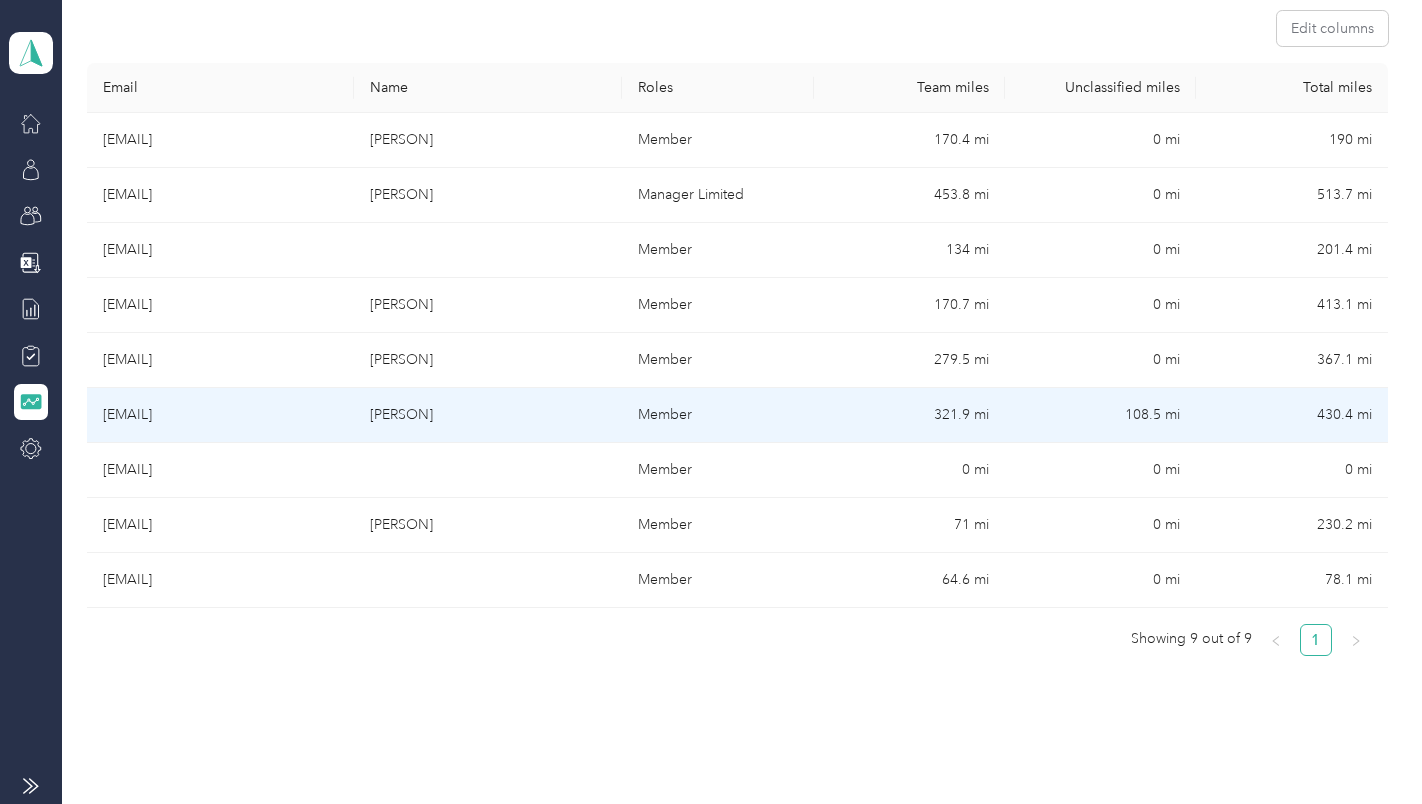 click on "321.9 mi" at bounding box center [909, 415] 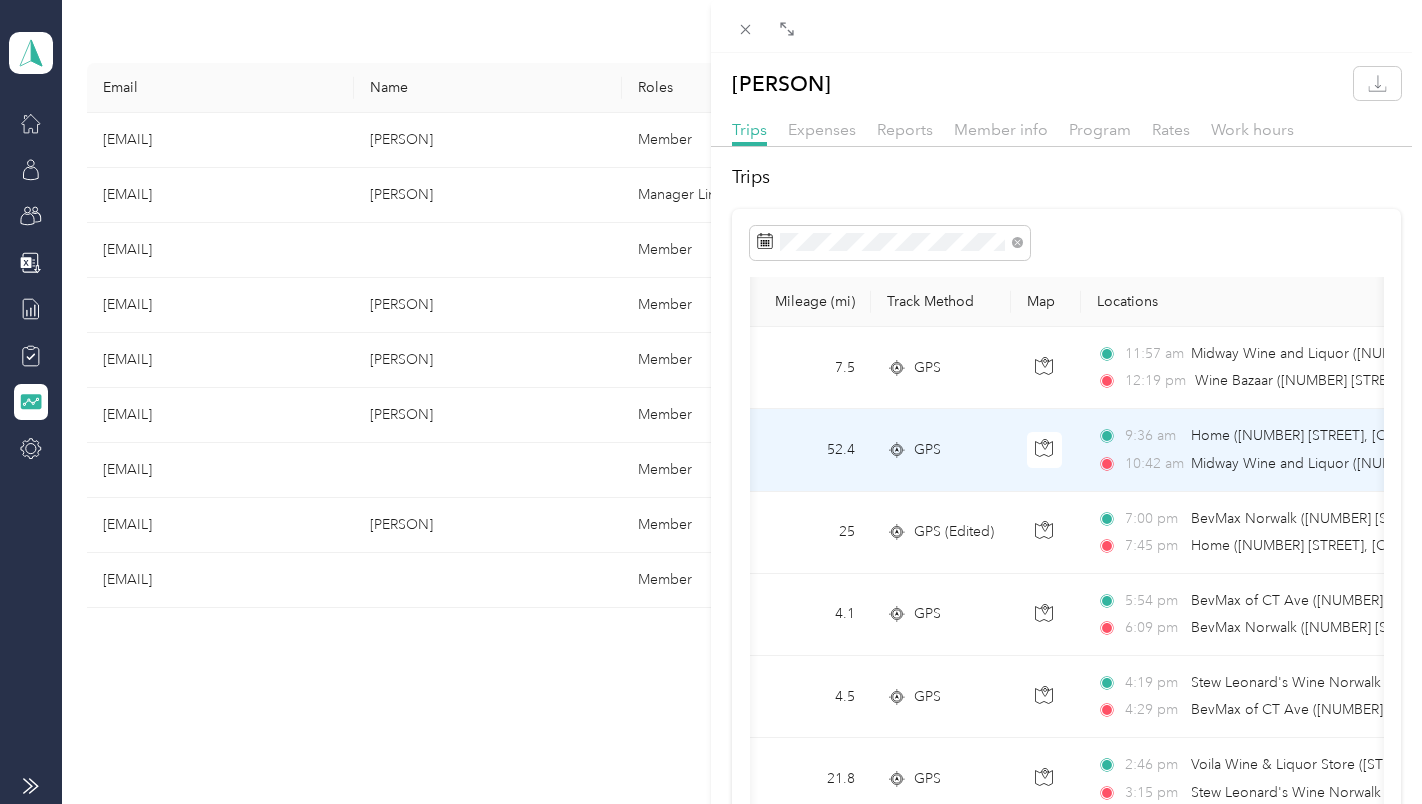 scroll, scrollTop: 0, scrollLeft: 164, axis: horizontal 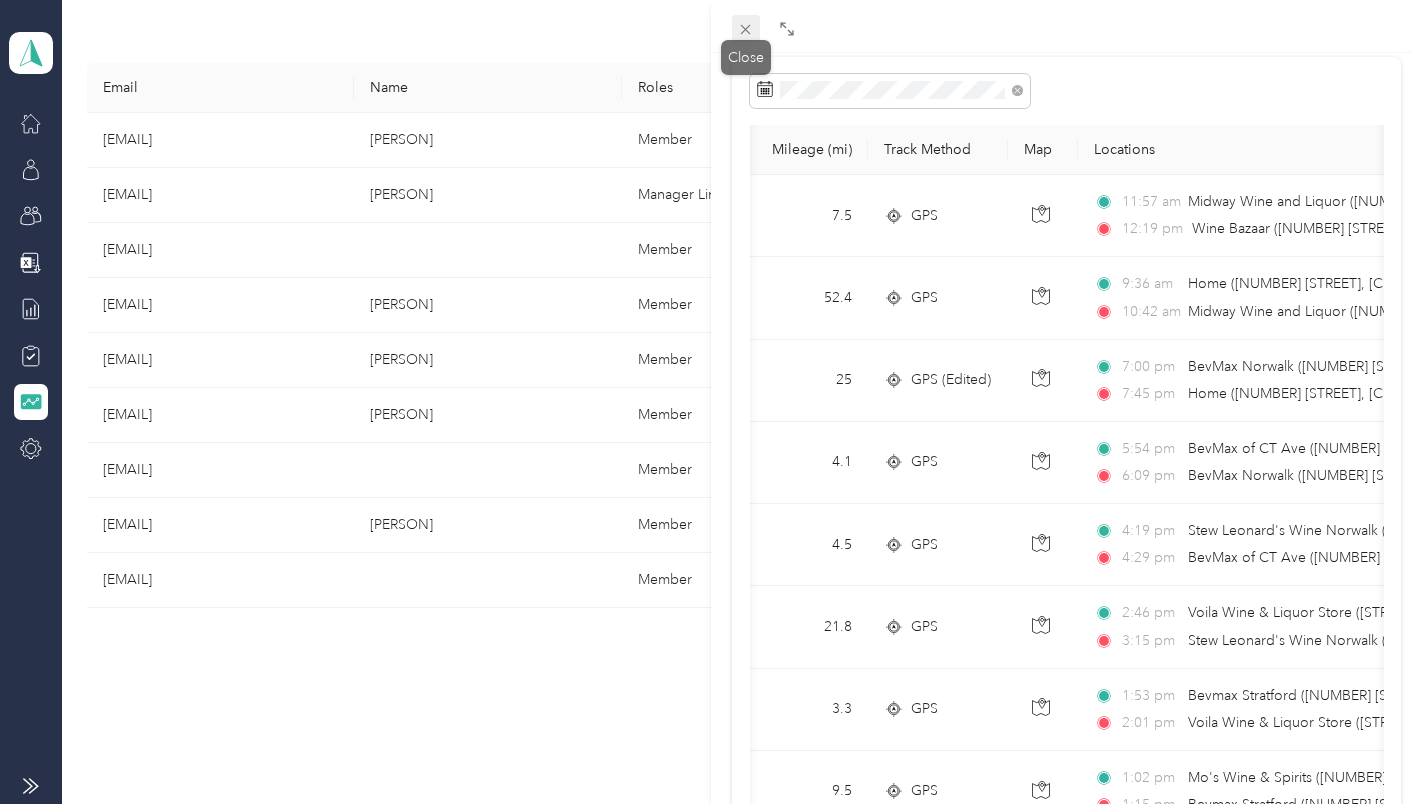 click at bounding box center (746, 29) 